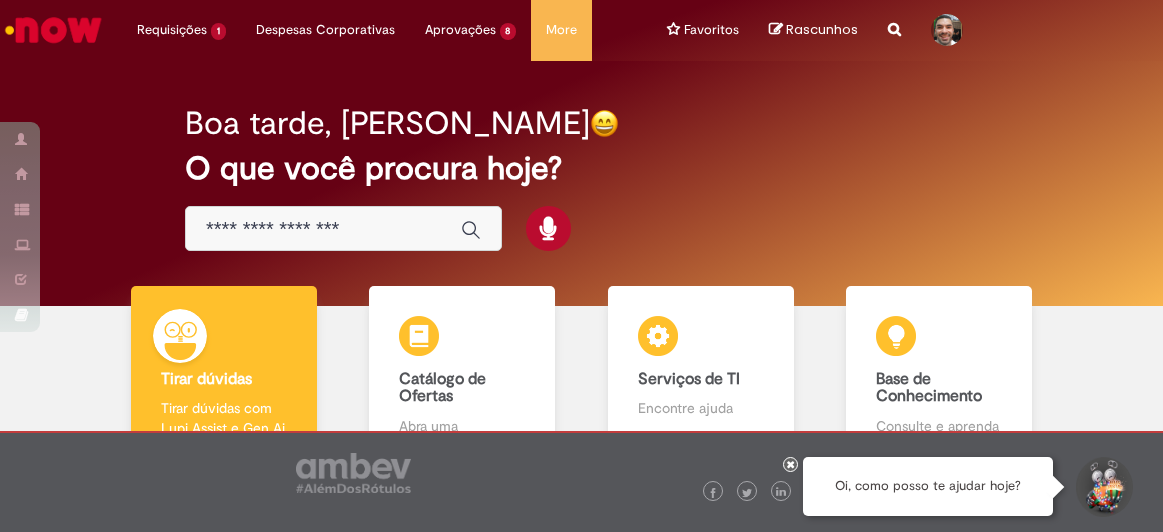 scroll, scrollTop: 0, scrollLeft: 0, axis: both 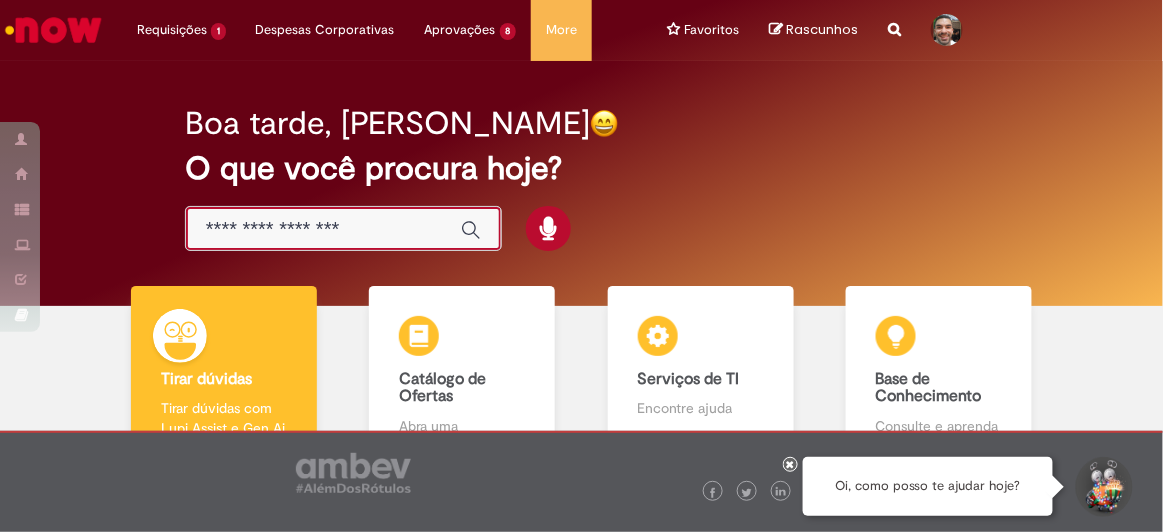 click at bounding box center (323, 229) 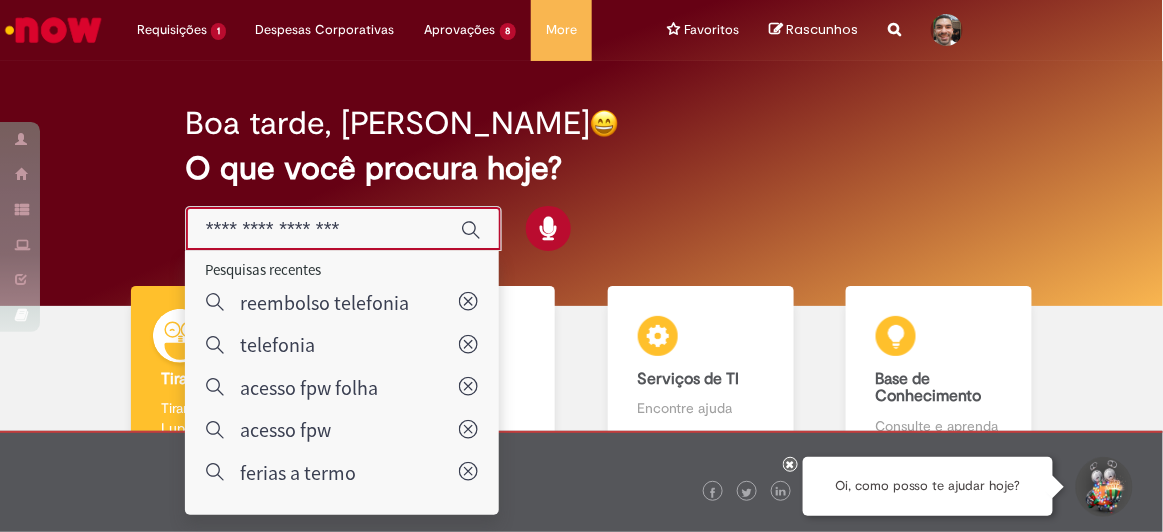 paste on "**********" 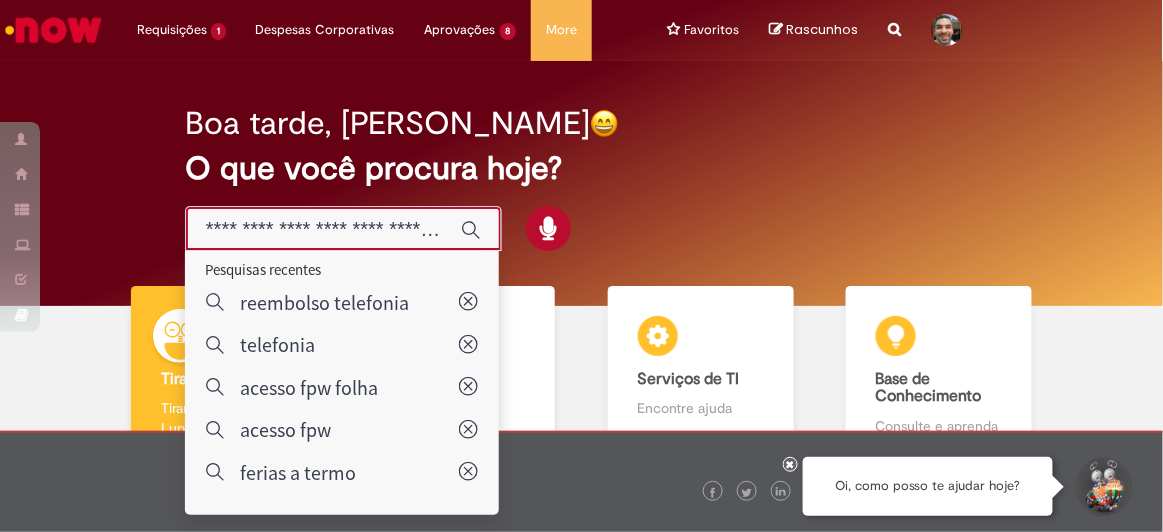 scroll, scrollTop: 0, scrollLeft: 543, axis: horizontal 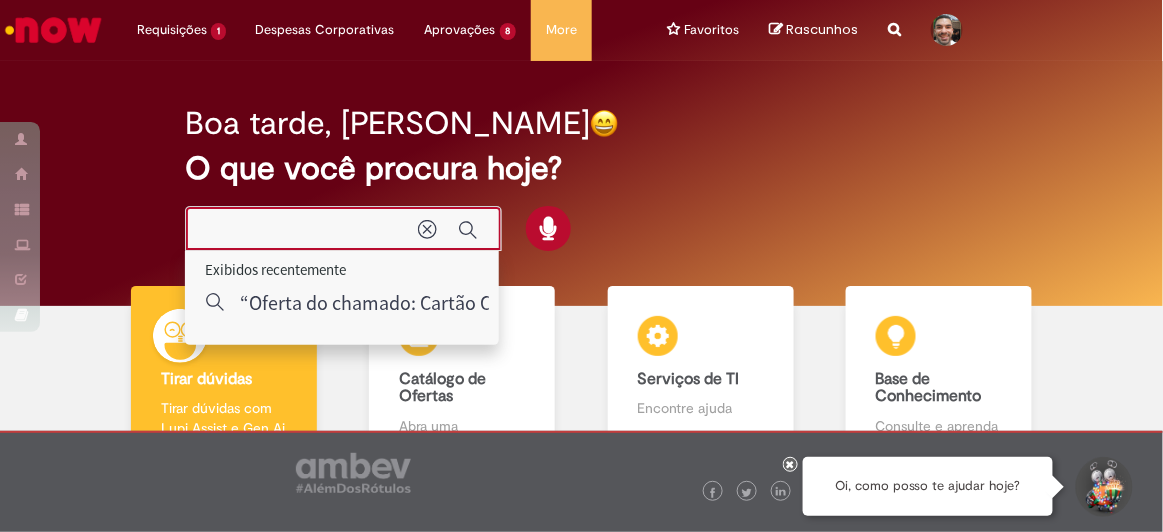 type on "**********" 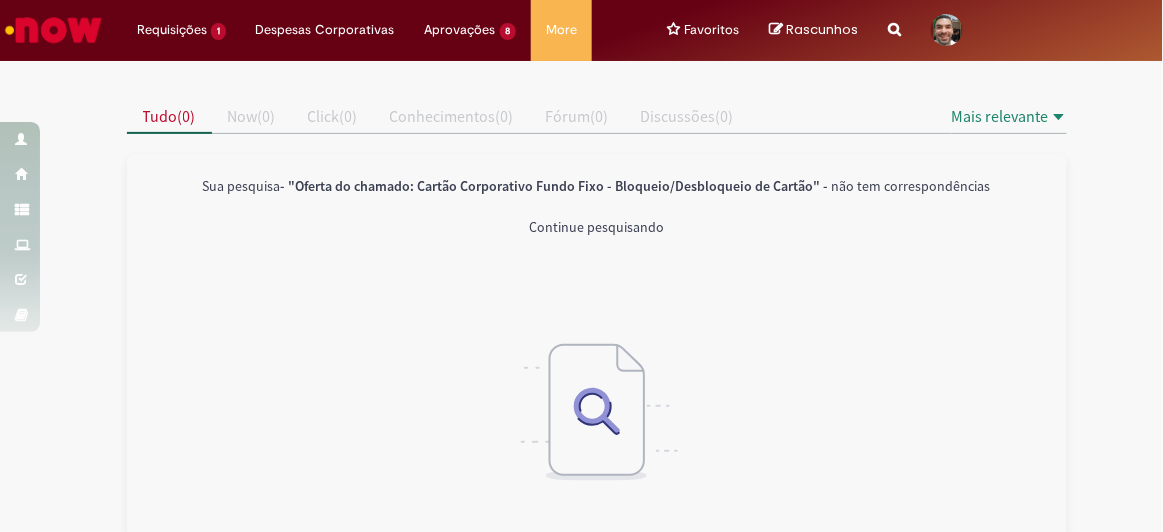 scroll, scrollTop: 0, scrollLeft: 0, axis: both 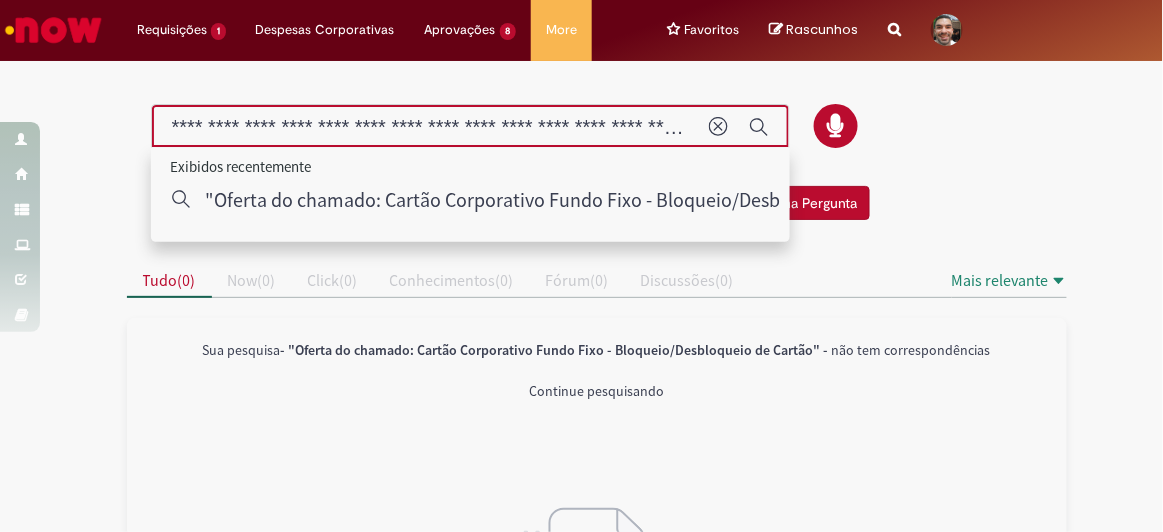drag, startPoint x: 352, startPoint y: 125, endPoint x: 0, endPoint y: 109, distance: 352.36343 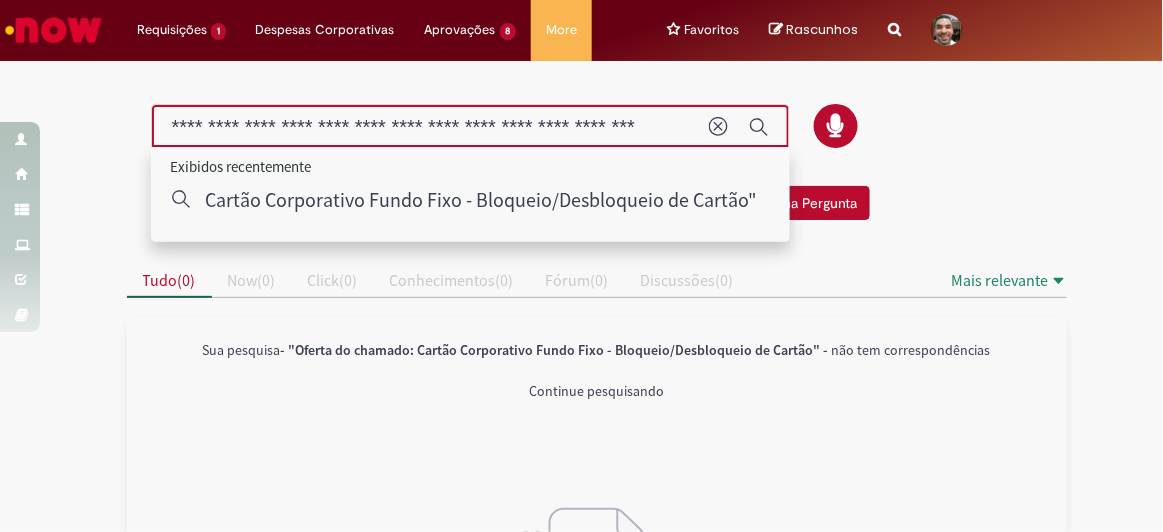 type on "**********" 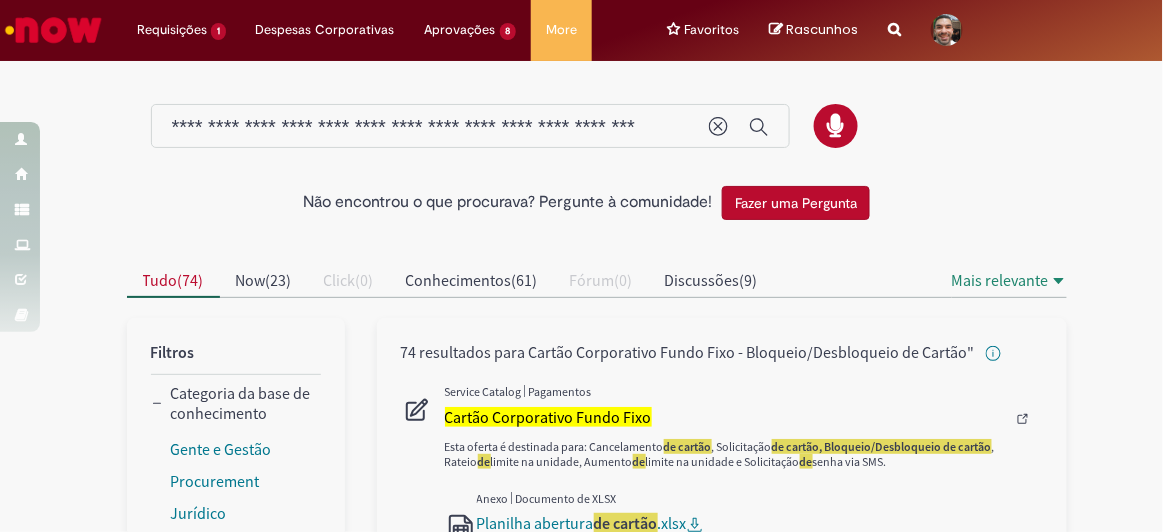scroll, scrollTop: 90, scrollLeft: 0, axis: vertical 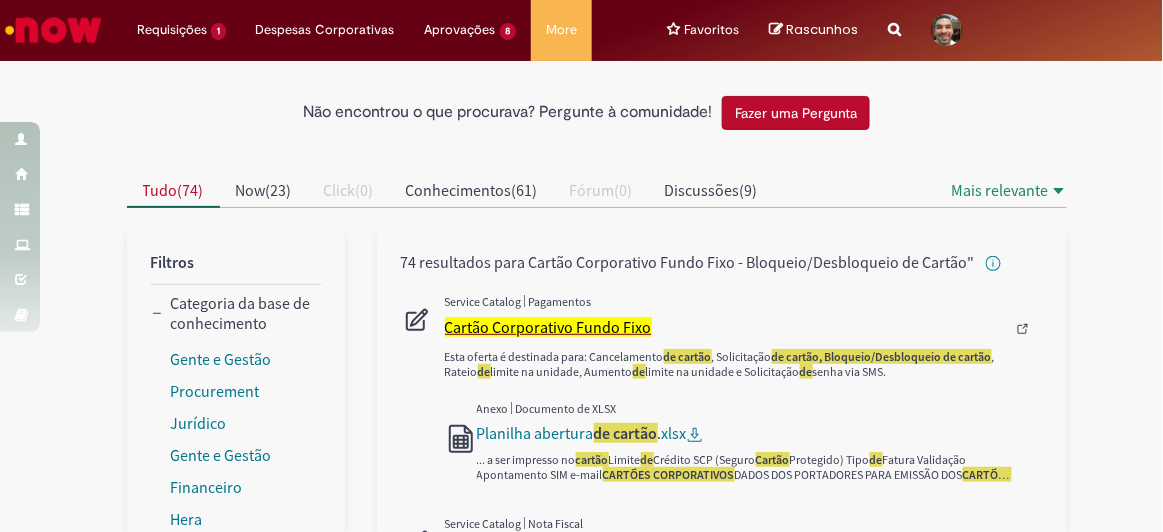 click on "Cartão Corporativo Fundo Fixo" at bounding box center [548, 327] 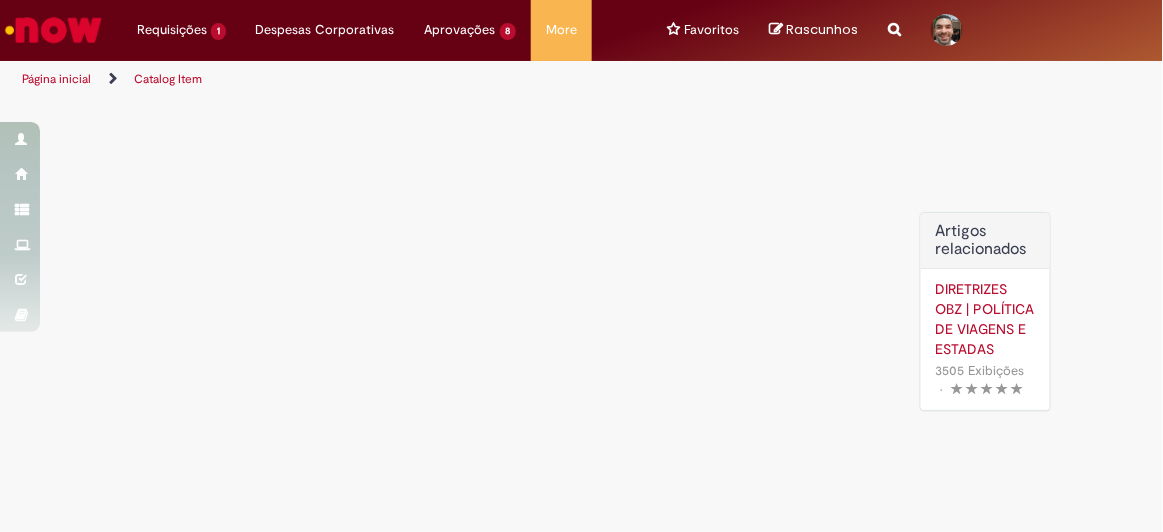 scroll, scrollTop: 0, scrollLeft: 0, axis: both 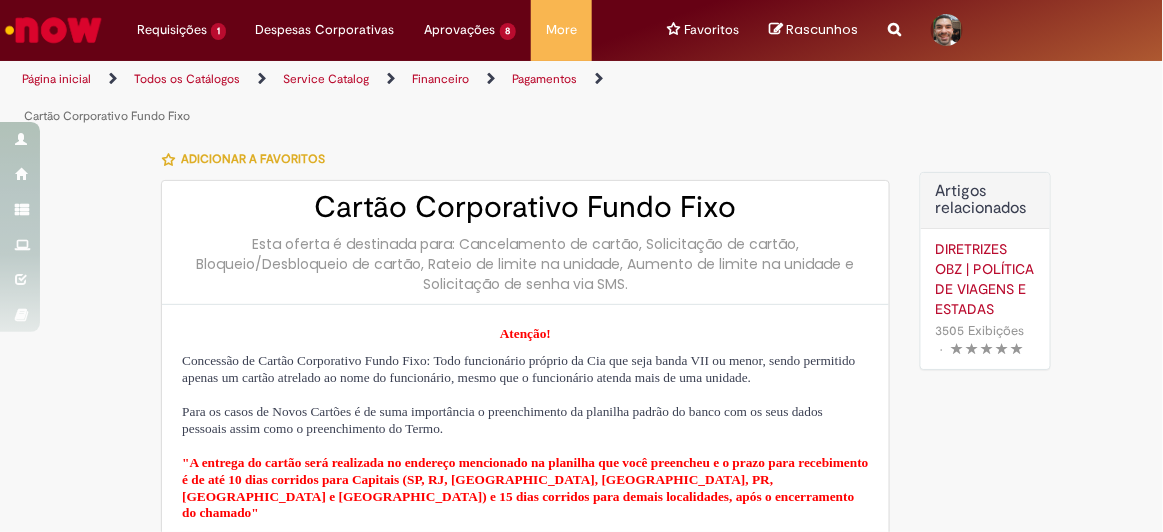 type on "**********" 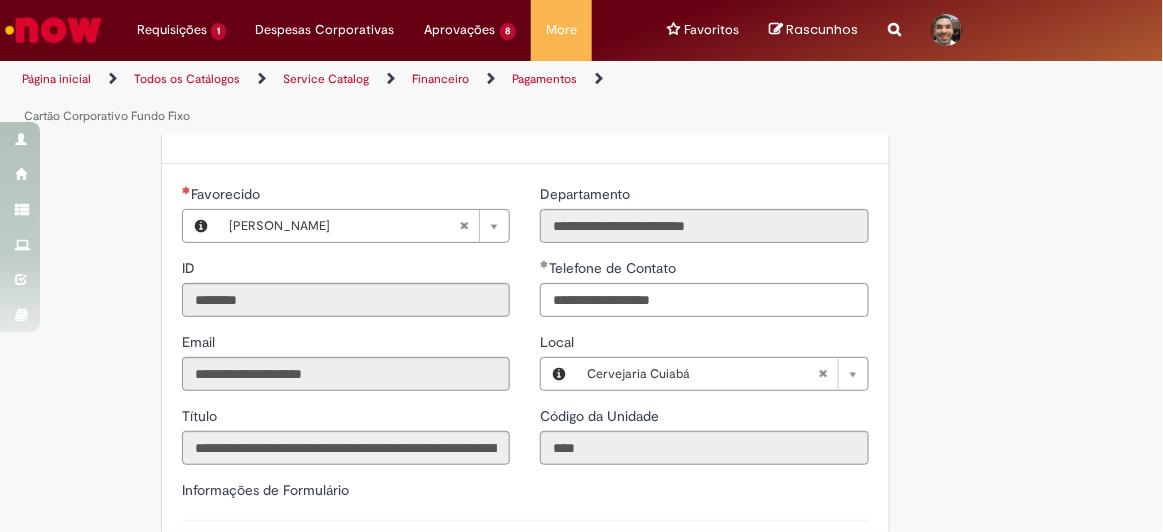 type on "**********" 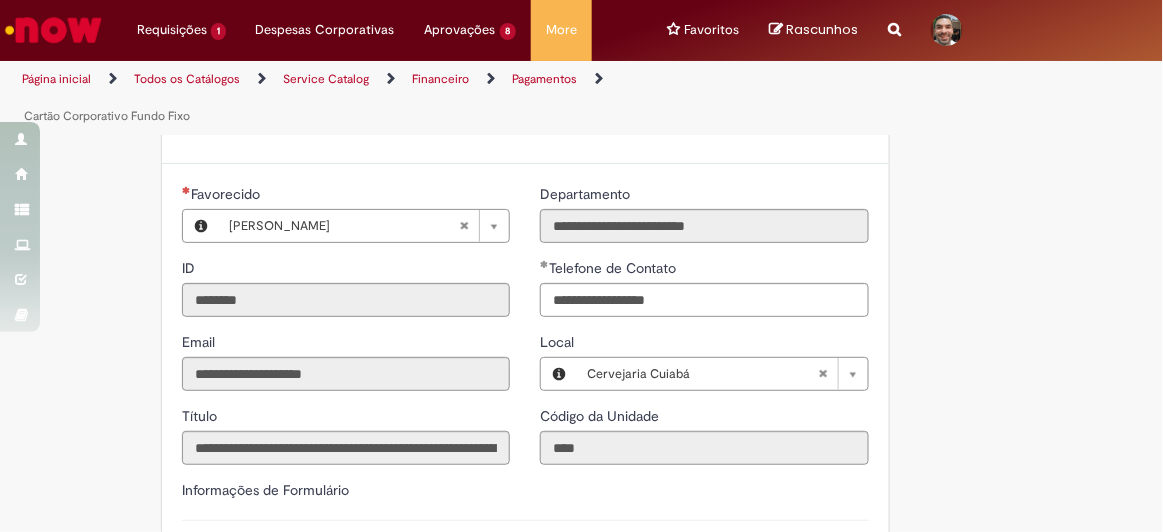 type on "**********" 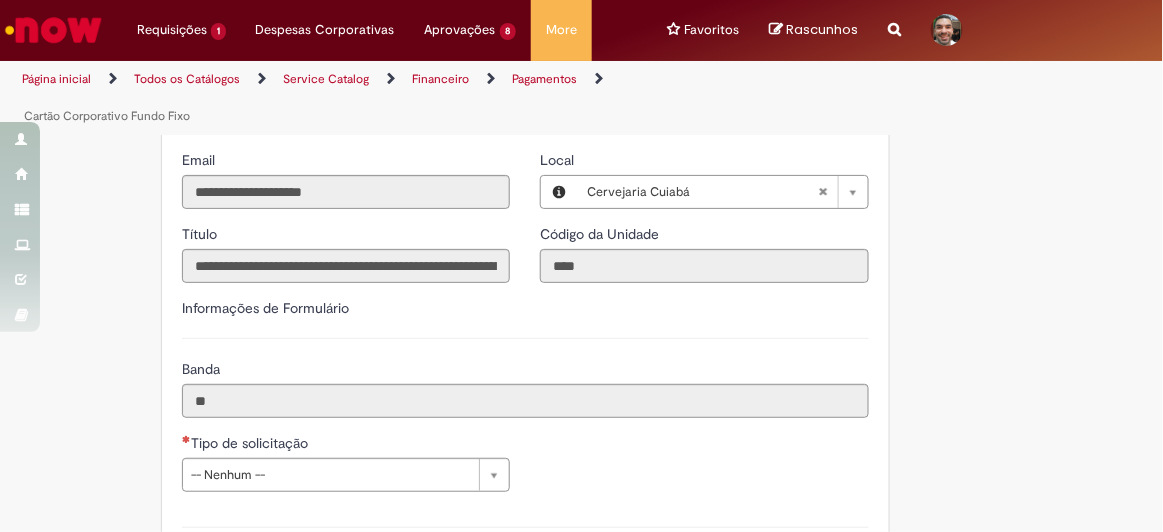 scroll, scrollTop: 818, scrollLeft: 0, axis: vertical 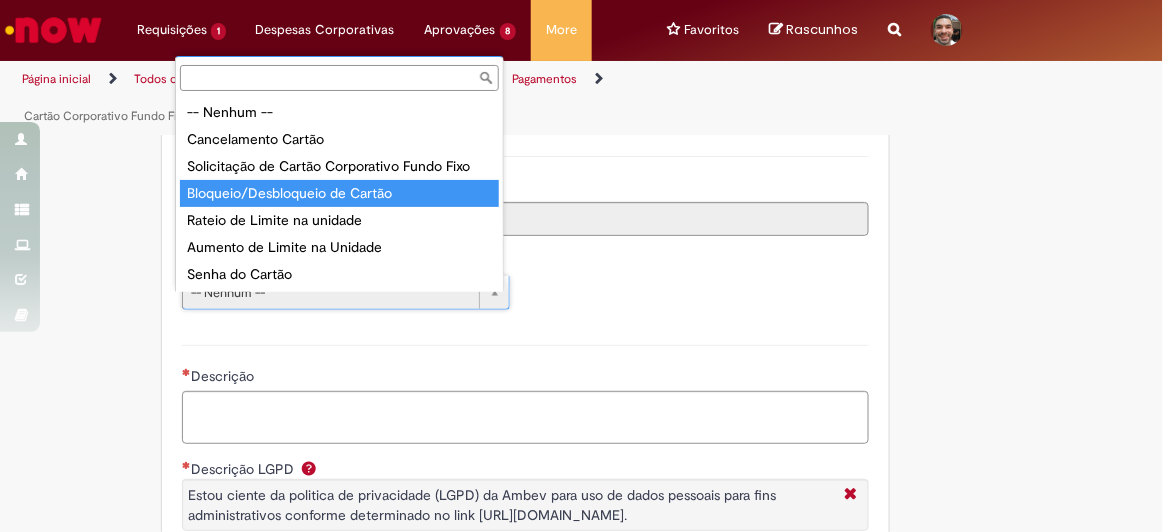 type on "**********" 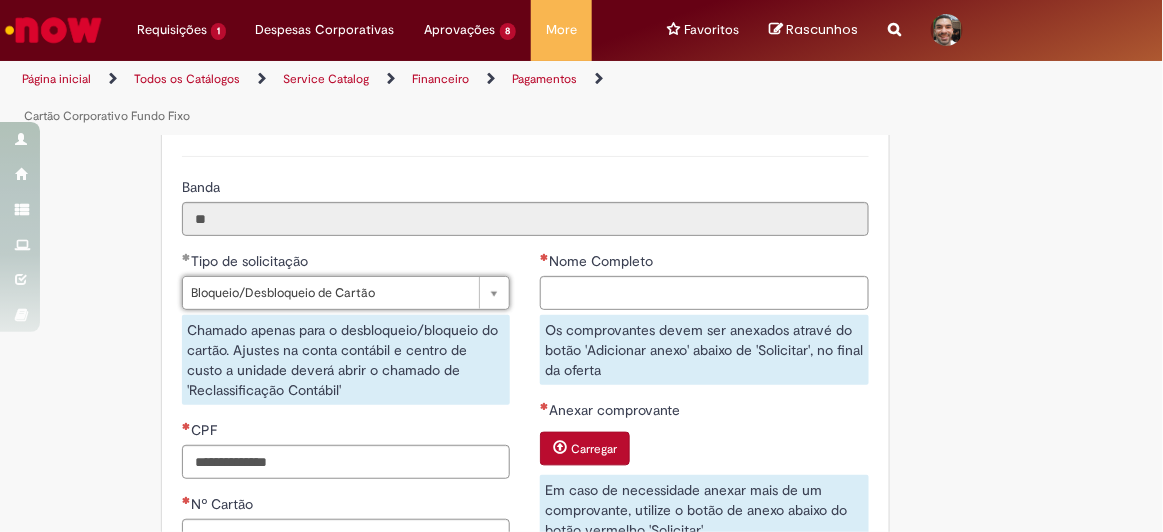click on "Adicionar a Favoritos
Cartão Corporativo Fundo Fixo
Esta oferta é destinada para: Cancelamento de cartão, Solicitação de cartão, Bloqueio/Desbloqueio de cartão, Rateio de limite na unidade, Aumento de limite na unidade e Solicitação de senha via SMS.
Atenção!
Concessão de Cartão Corporativo Fundo Fixo: Todo funcionário próprio da Cia que seja banda VII ou menor, sendo permitido apenas um cartão atrelado ao nome do funcionário, mesmo que o funcionário atenda mais de uma unidade.
Para os casos de Novos Cartões é de suma importância o preenchimento da planilha padrão do banco com os seus dados pessoais assim como o preenchimento do Termo.
É necessário também estar de acordo com a Lei Geral de Proteção de Dados (LGPD):
[URL][DOMAIN_NAME]
Country Code **" at bounding box center [582, 266] 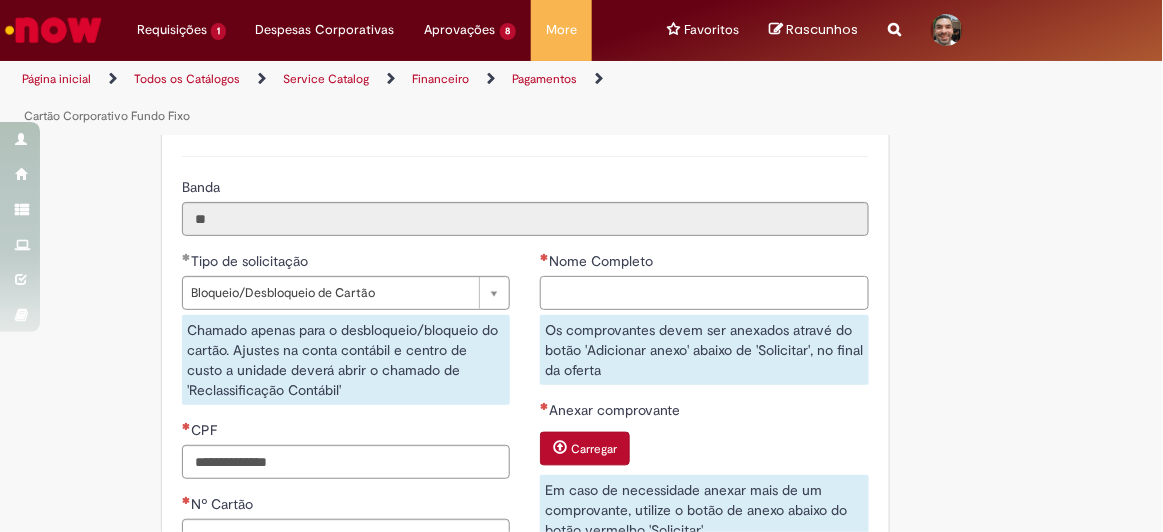 click on "Nome Completo" at bounding box center [704, 293] 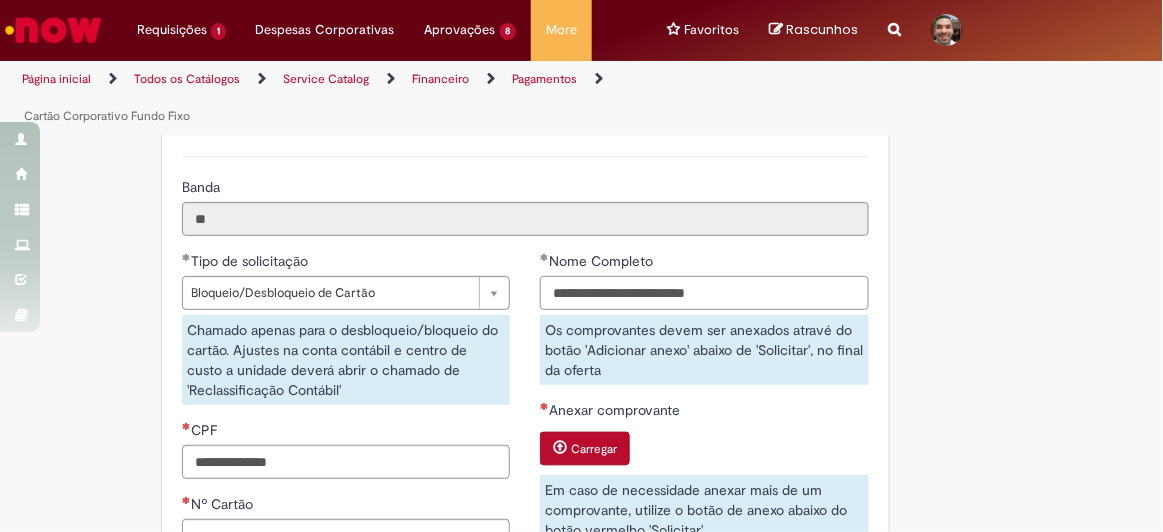 type on "**********" 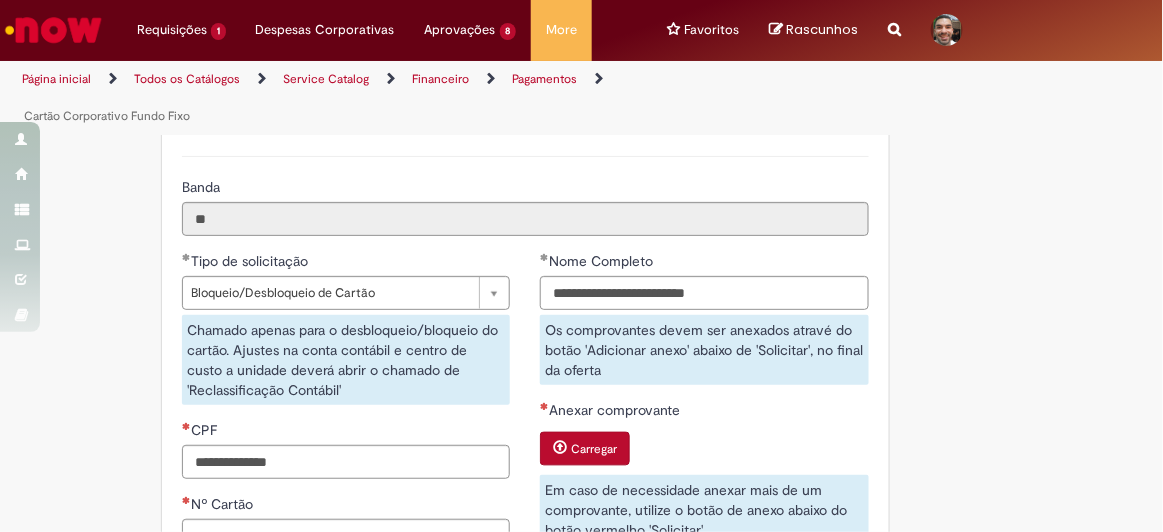 click on "Adicionar a Favoritos
Cartão Corporativo Fundo Fixo
Esta oferta é destinada para: Cancelamento de cartão, Solicitação de cartão, Bloqueio/Desbloqueio de cartão, Rateio de limite na unidade, Aumento de limite na unidade e Solicitação de senha via SMS.
Atenção!
Concessão de Cartão Corporativo Fundo Fixo: Todo funcionário próprio da Cia que seja banda VII ou menor, sendo permitido apenas um cartão atrelado ao nome do funcionário, mesmo que o funcionário atenda mais de uma unidade.
Para os casos de Novos Cartões é de suma importância o preenchimento da planilha padrão do banco com os seus dados pessoais assim como o preenchimento do Termo.
É necessário também estar de acordo com a Lei Geral de Proteção de Dados (LGPD):
[URL][DOMAIN_NAME]
Country Code **" at bounding box center (582, 266) 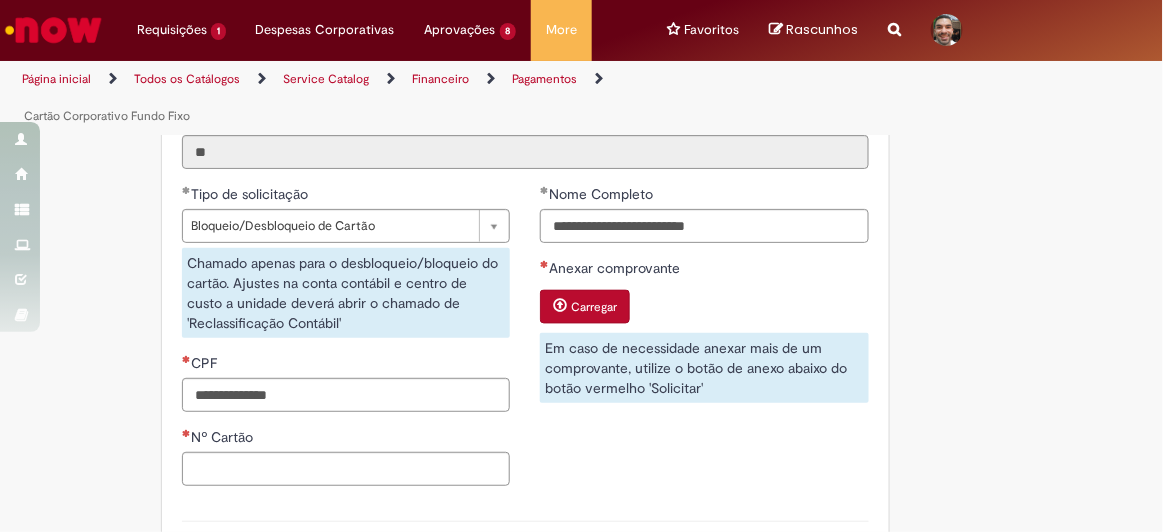 scroll, scrollTop: 999, scrollLeft: 0, axis: vertical 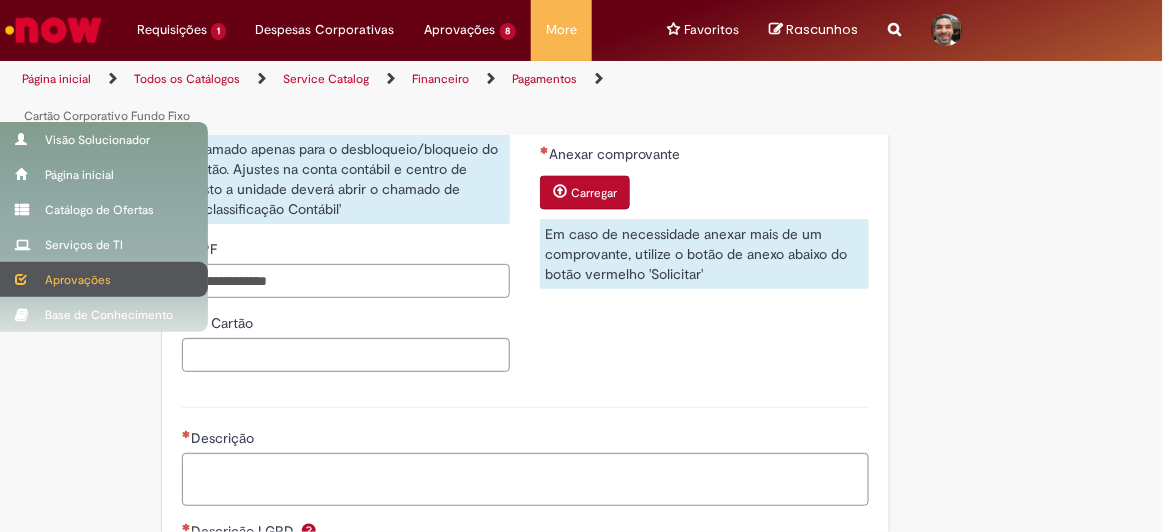 drag, startPoint x: 228, startPoint y: 285, endPoint x: 0, endPoint y: 285, distance: 228 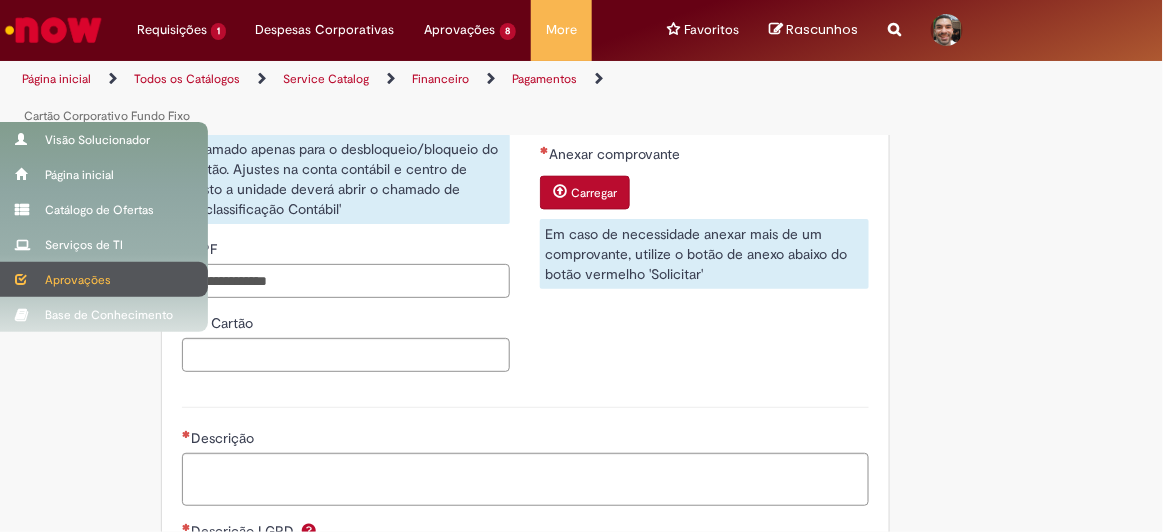 click on "Pular para o conteúdo da página
Requisições   1
Exibir Todas as Solicitações
Ajuste Mensal de SOPI e Chopeira
10d atrás 10 dias atrás  R13306812
Requisições   1
Exibir Todas as Solicitações
Ajuste Mensal de SOPI e Chopeira
10d atrás 10 dias atrás  R13306812
Despesas Corporativas
Minhas Despesas
Solicitar Adiantamento de Viagem
Solicitar Reembolso
Despesas Corporativas
Minhas Despesas
Solicitar Adiantamento de Viagem
Solicitar Reembolso
Aprovações   8
Exibir todas as aprovações
3m atrás 3 minutos atrás  R13329415
11m atrás 11 minutos atrás  R13329355" at bounding box center [581, 266] 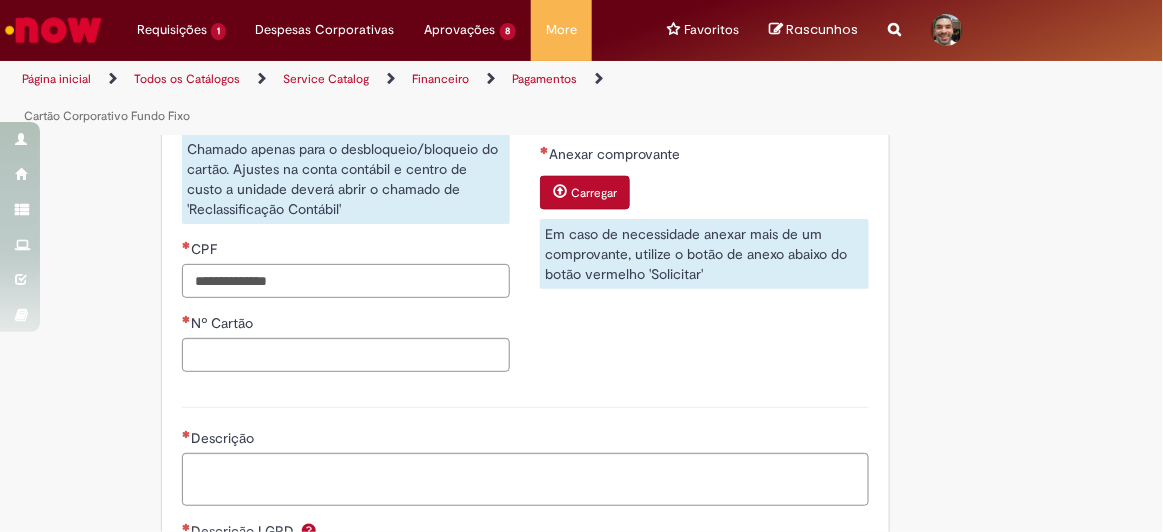 click on "CPF" at bounding box center [346, 281] 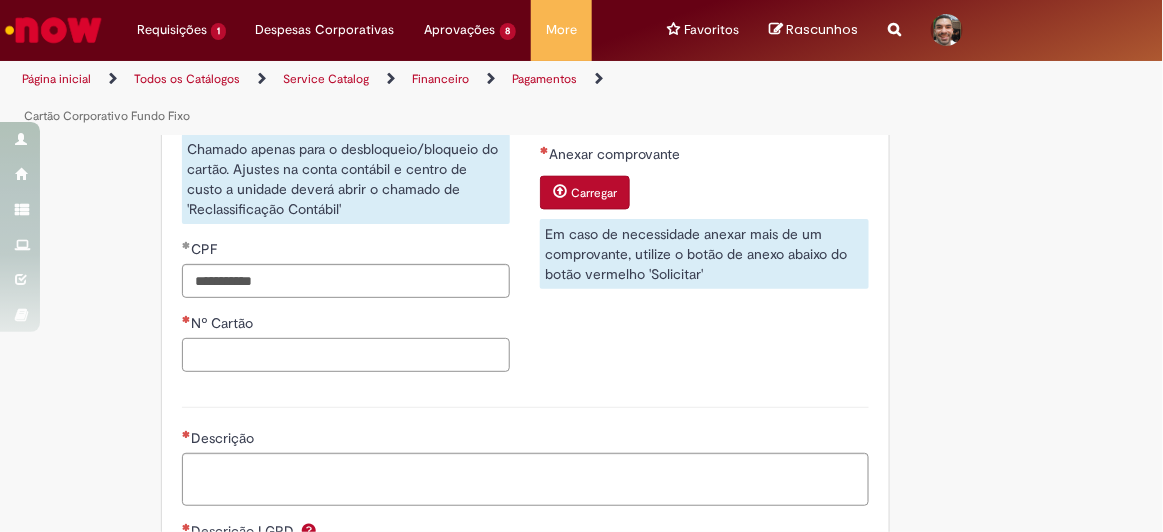 type on "**********" 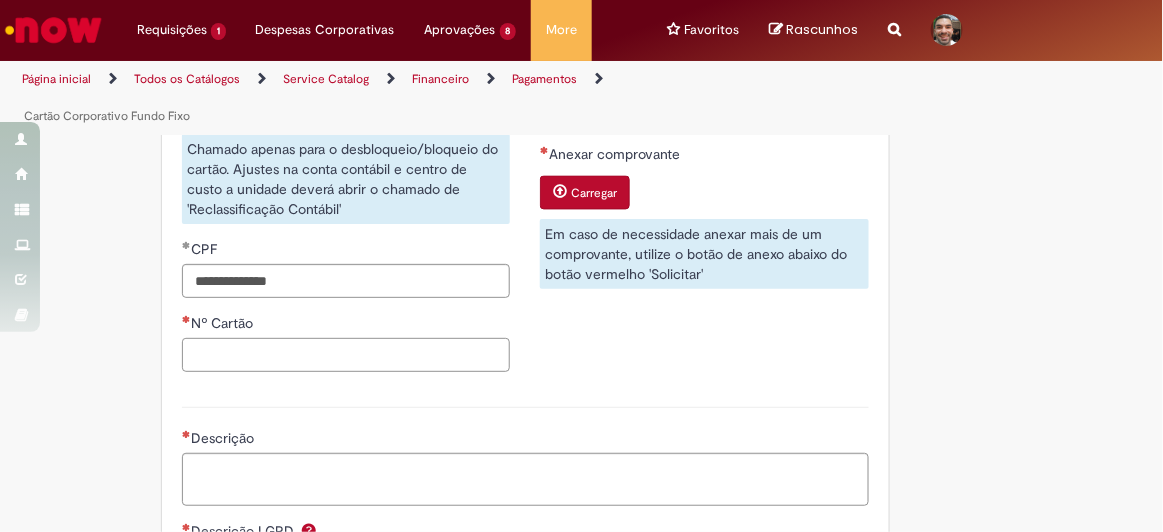click on "Nº Cartão" at bounding box center [346, 355] 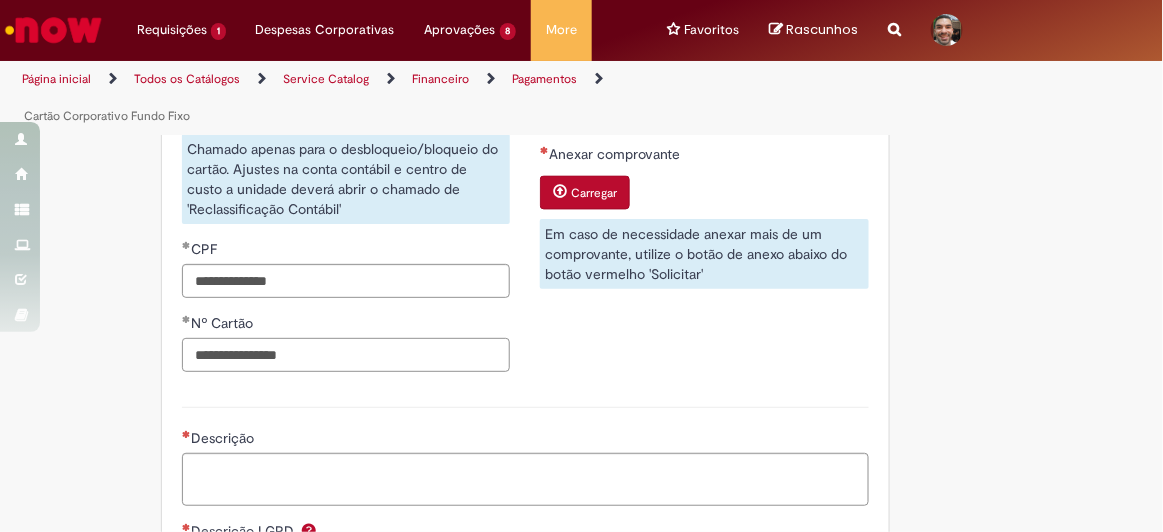 type on "**********" 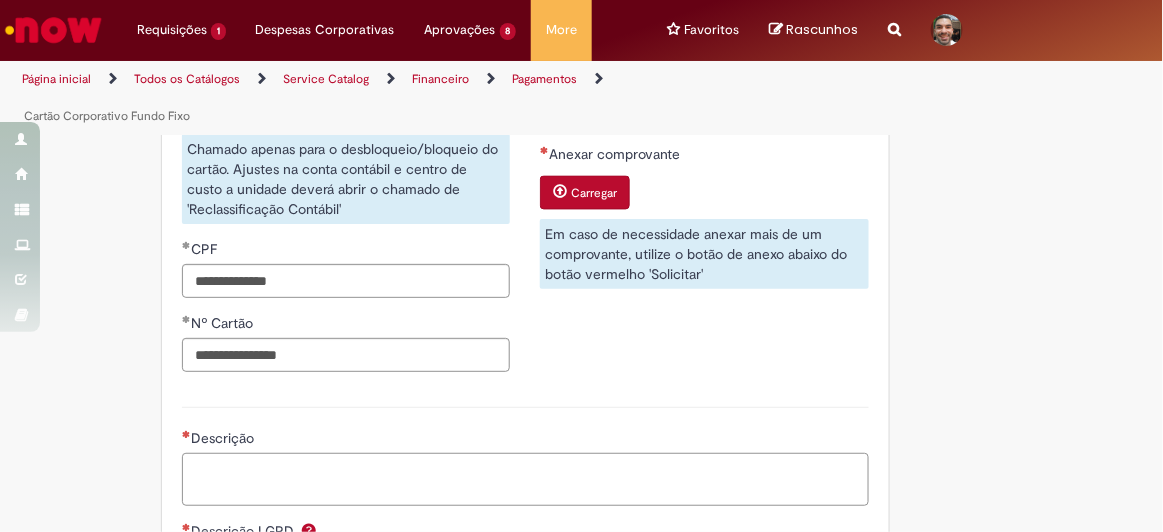click on "Descrição" at bounding box center [525, 479] 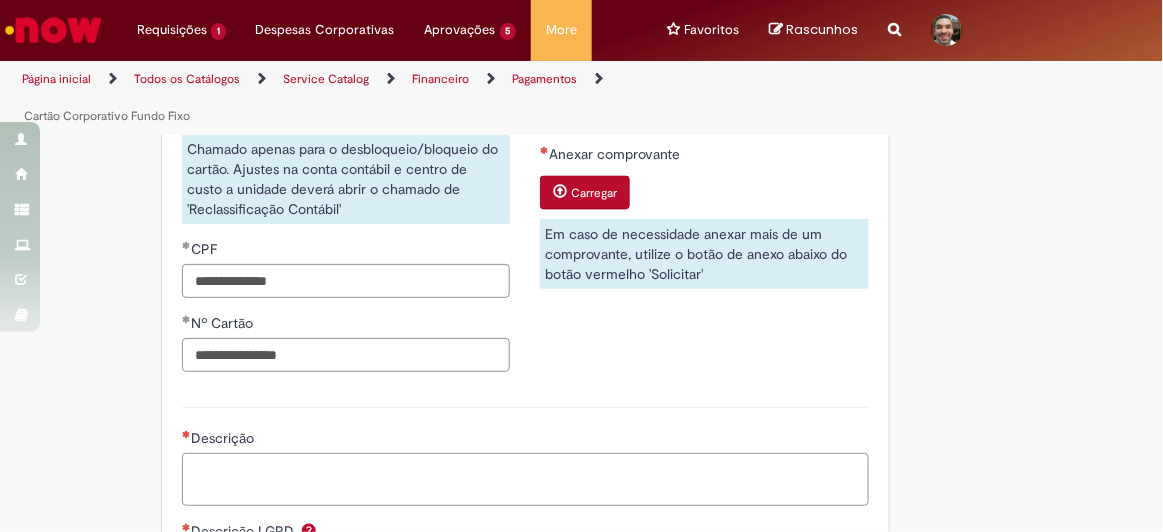 scroll, scrollTop: 818, scrollLeft: 0, axis: vertical 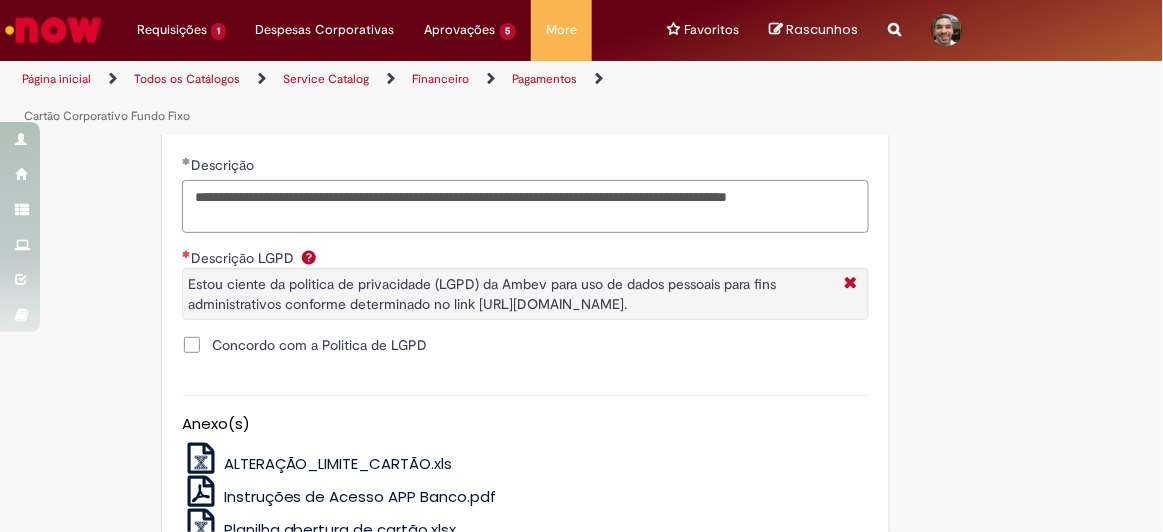 click on "**********" at bounding box center [525, 206] 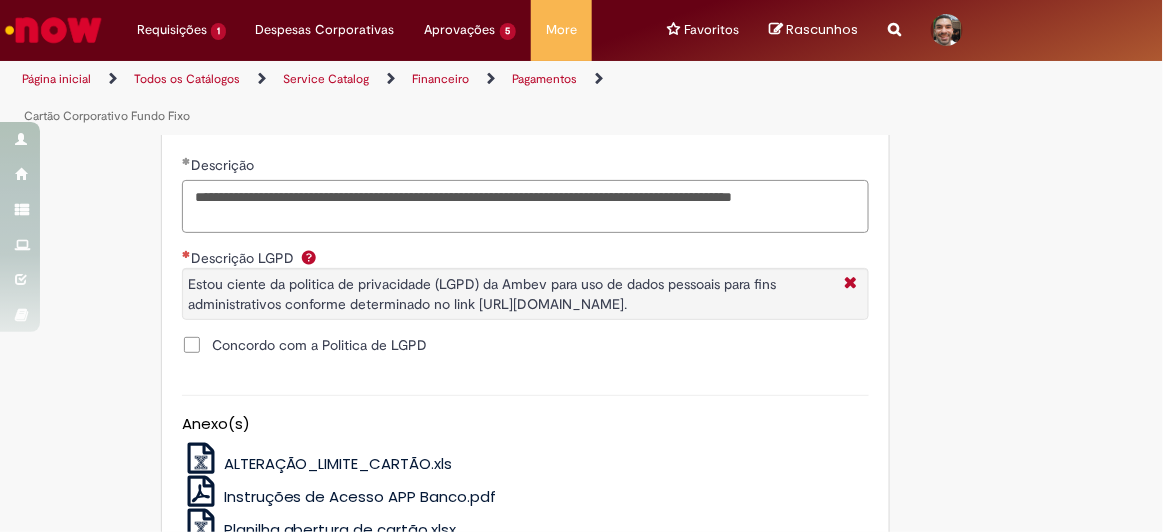 click on "**********" at bounding box center (525, 206) 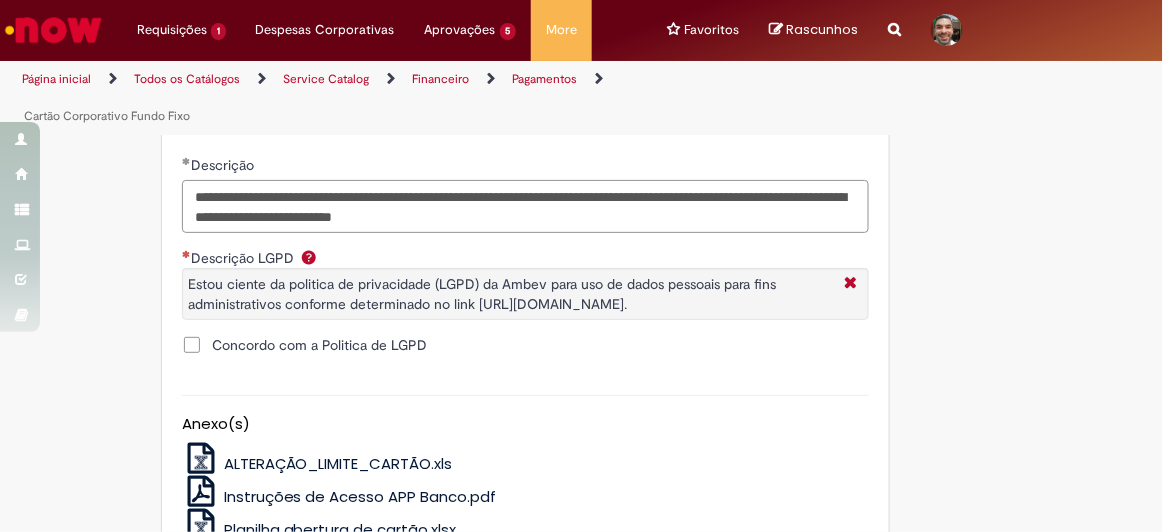 type on "**********" 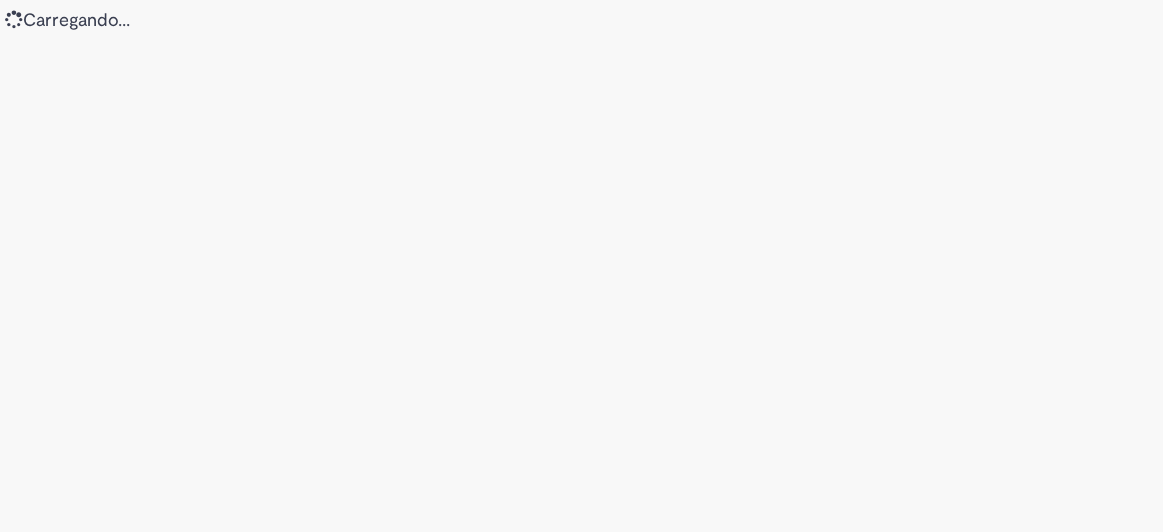 scroll, scrollTop: 0, scrollLeft: 0, axis: both 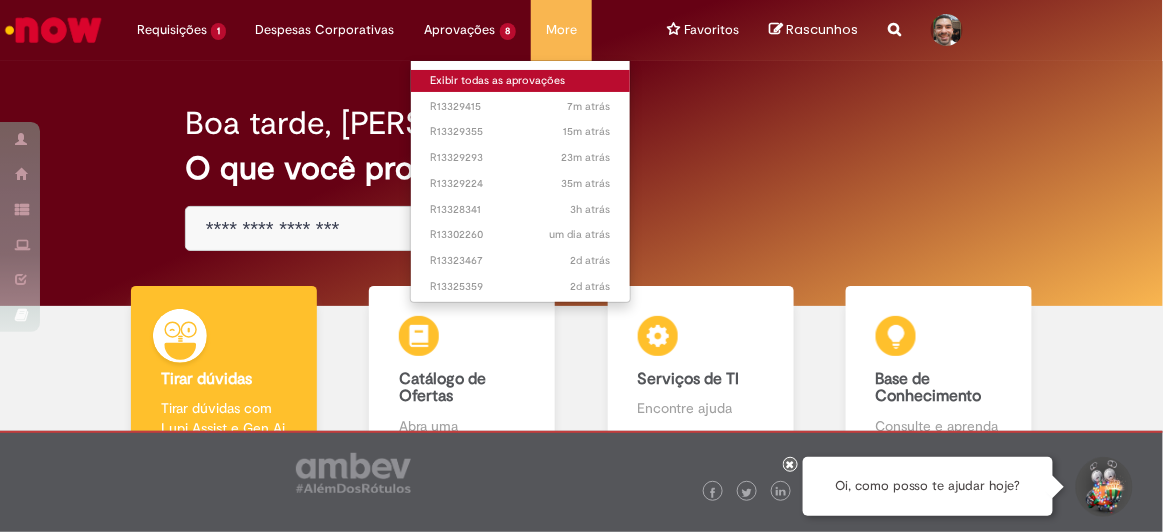 click on "Exibir todas as aprovações" at bounding box center [521, 81] 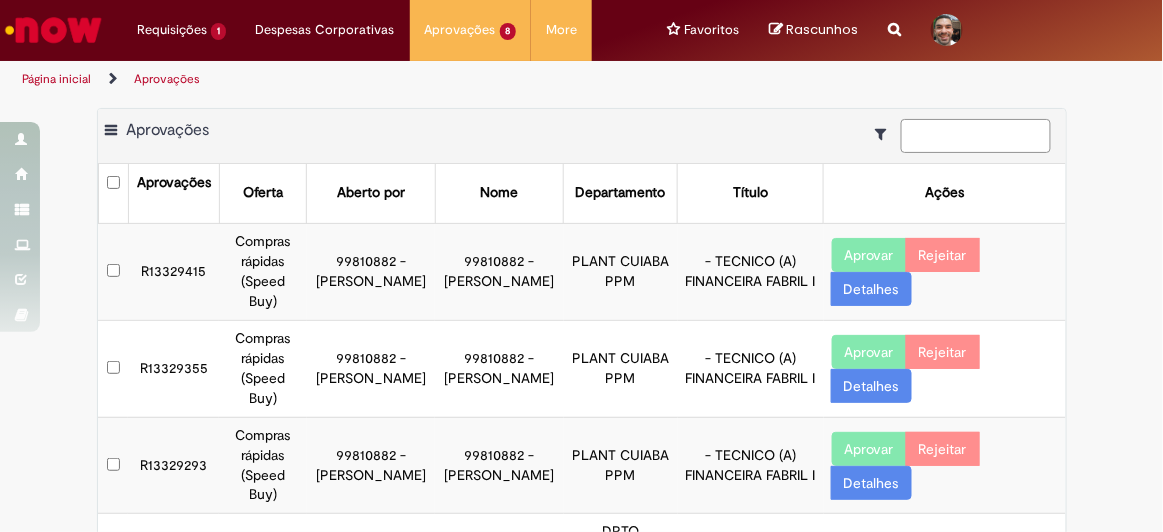 click at bounding box center (976, 136) 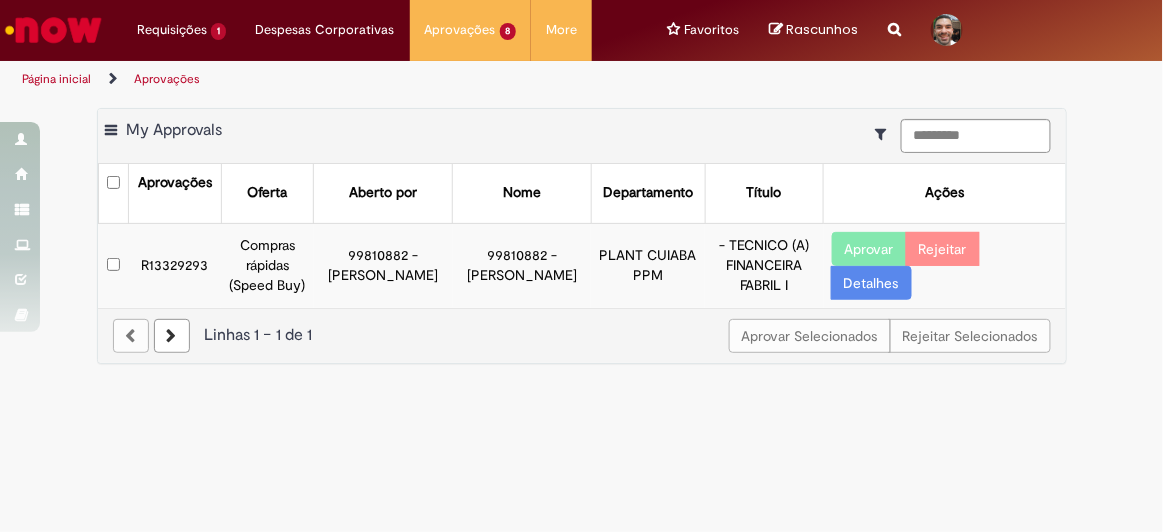 click on "Aprovar" at bounding box center [869, 249] 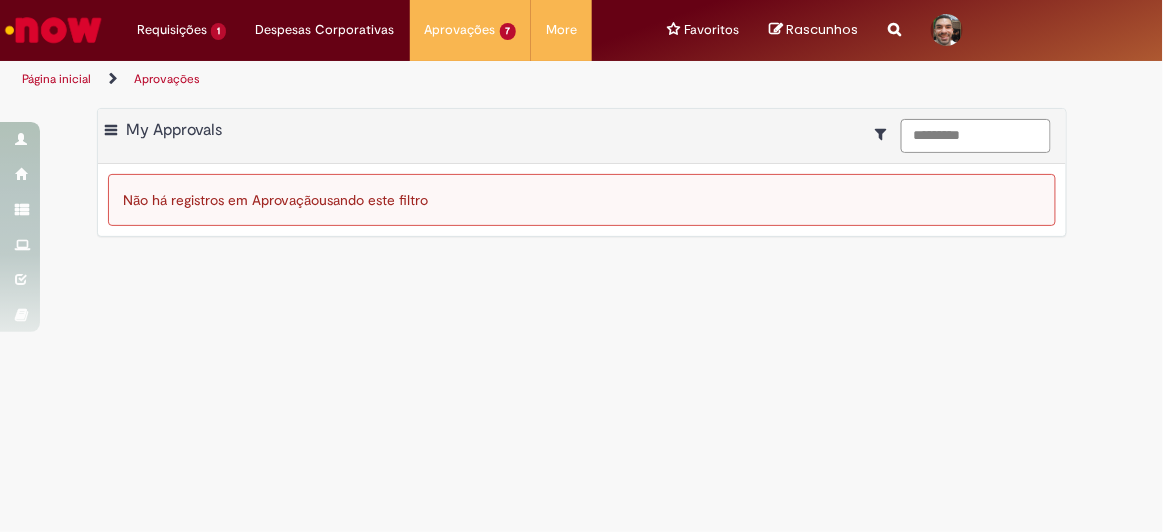 drag, startPoint x: 992, startPoint y: 134, endPoint x: 809, endPoint y: 132, distance: 183.01093 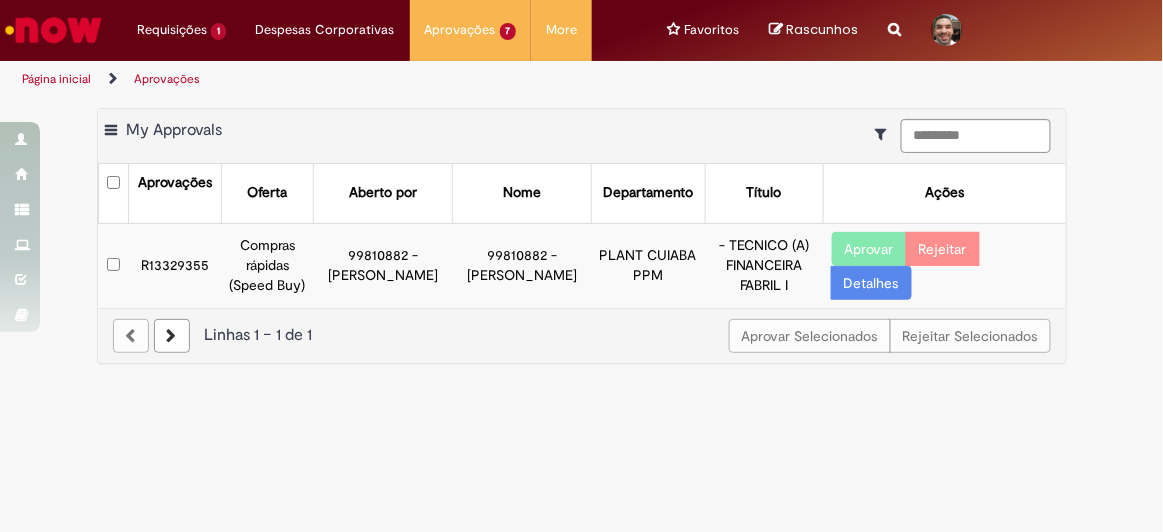 click on "Aprovar" at bounding box center (869, 249) 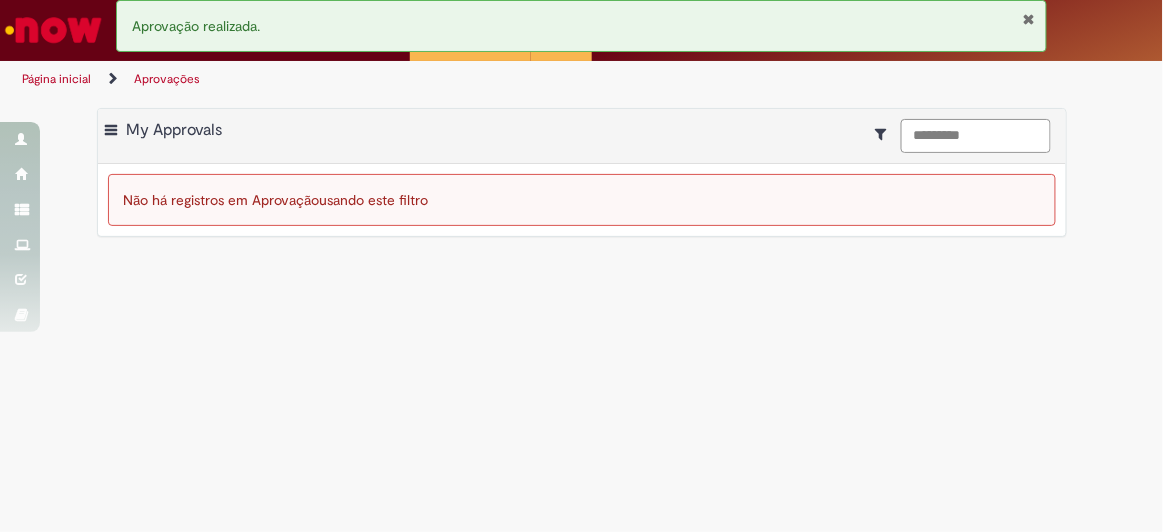 drag, startPoint x: 995, startPoint y: 136, endPoint x: 692, endPoint y: 129, distance: 303.08084 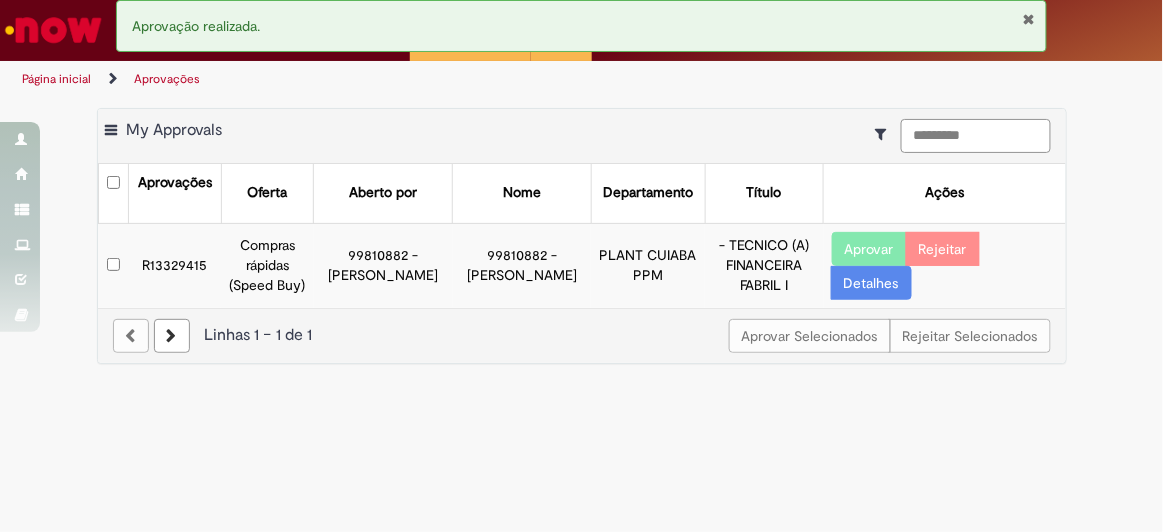 type on "*********" 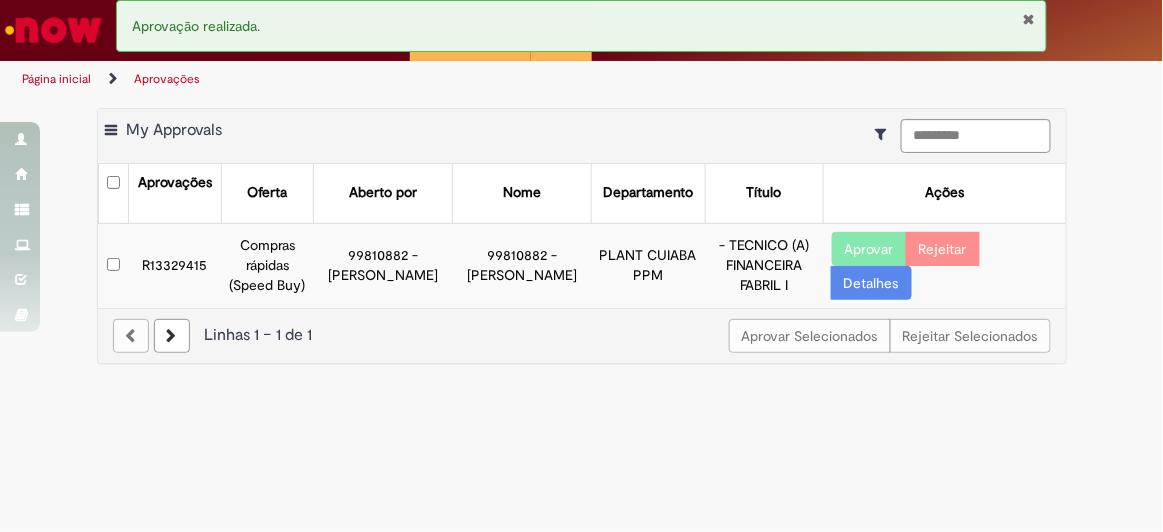 click on "Aprovar" at bounding box center (869, 249) 